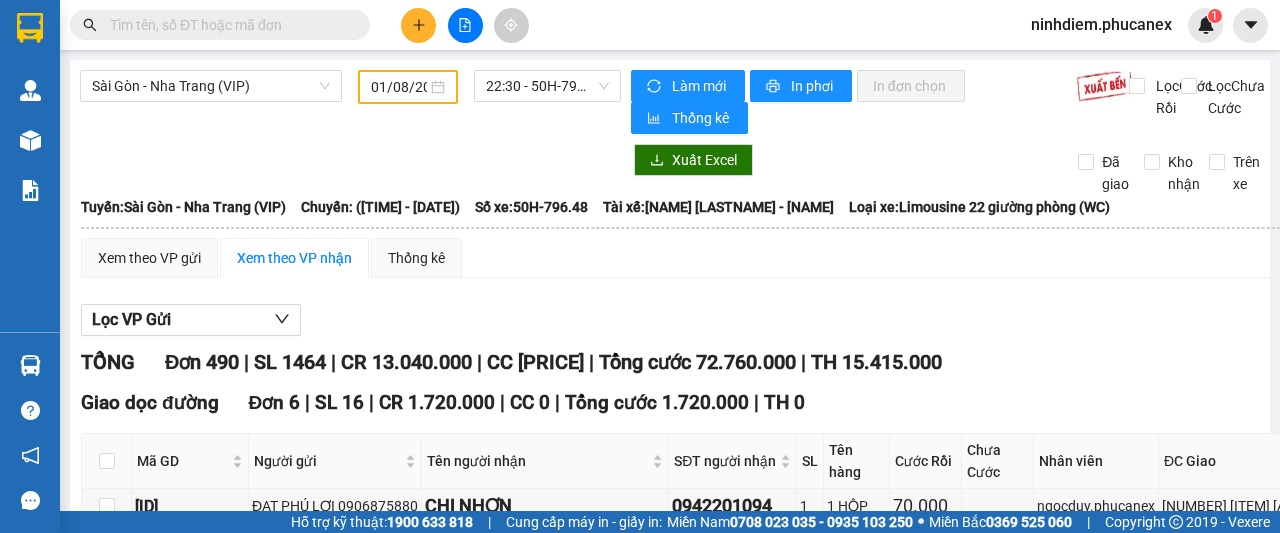 scroll, scrollTop: 0, scrollLeft: 0, axis: both 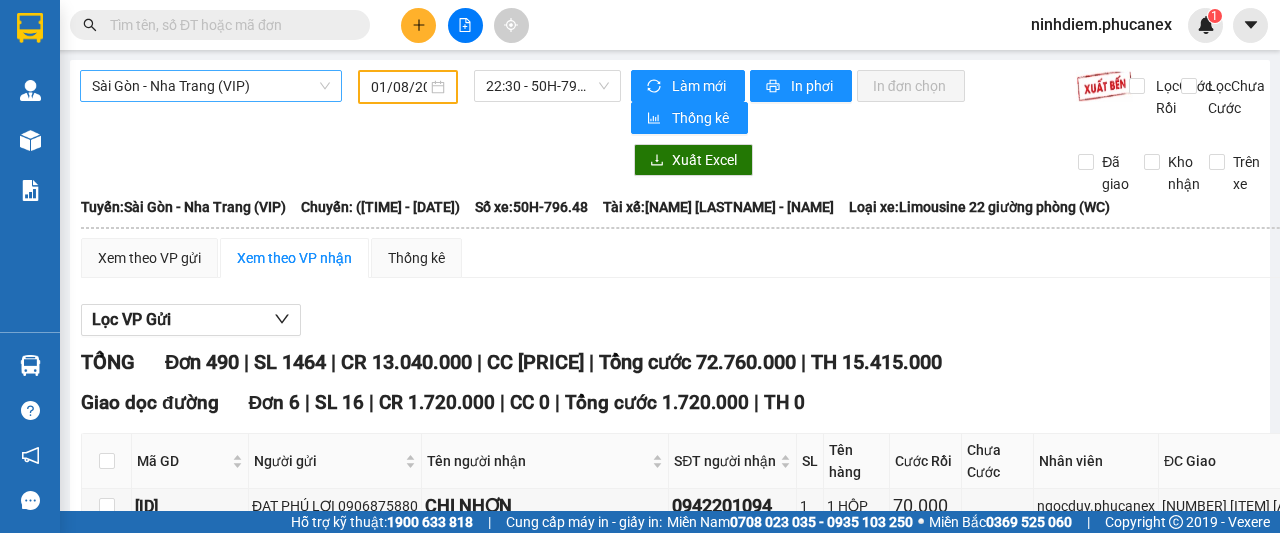 click on "Sài Gòn - Nha Trang (VIP)" at bounding box center (211, 86) 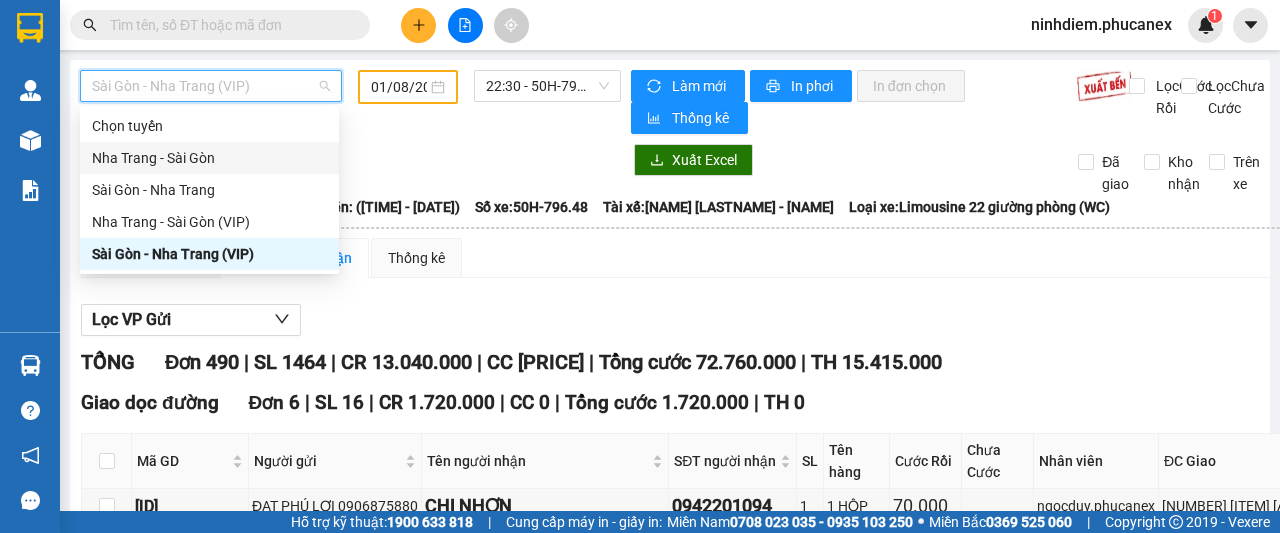 click on "Nha Trang - Sài Gòn" at bounding box center [209, 158] 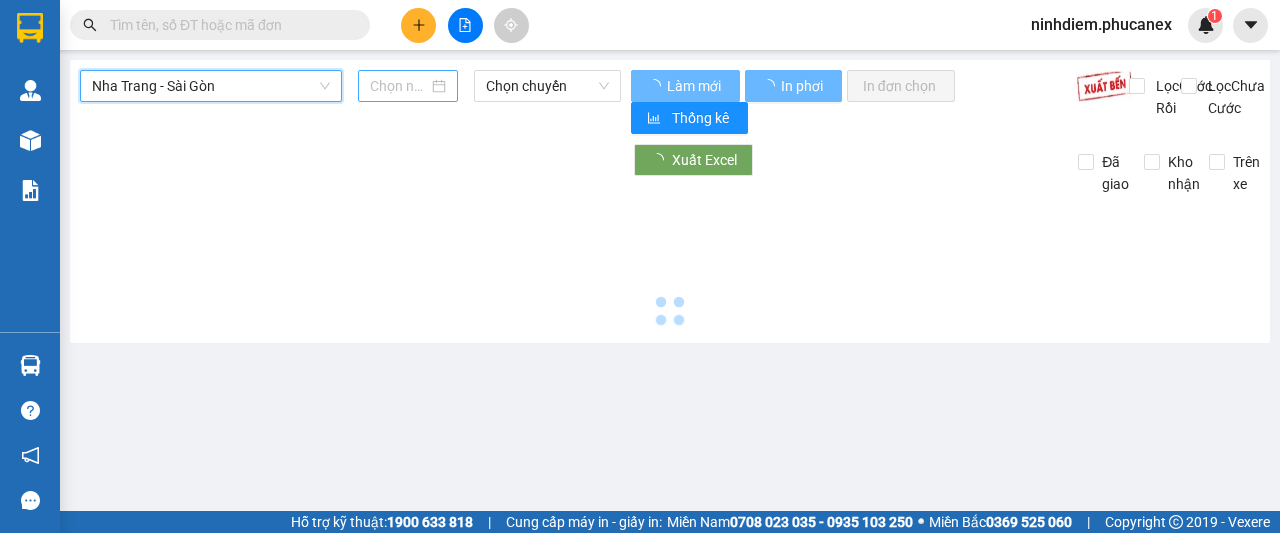 click at bounding box center [399, 86] 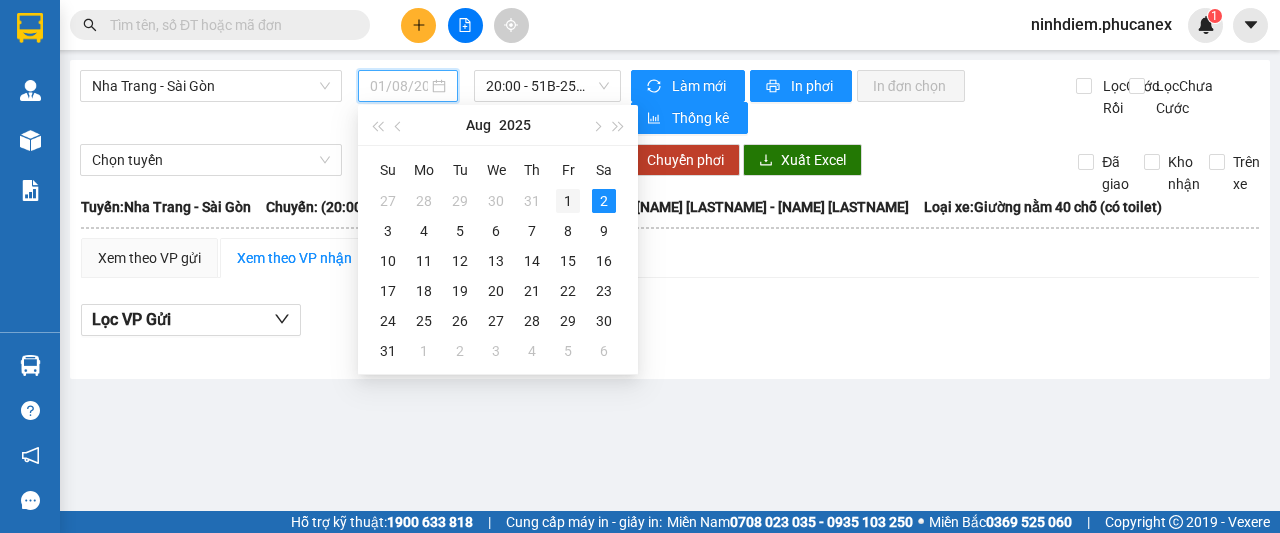 click on "1" at bounding box center [568, 201] 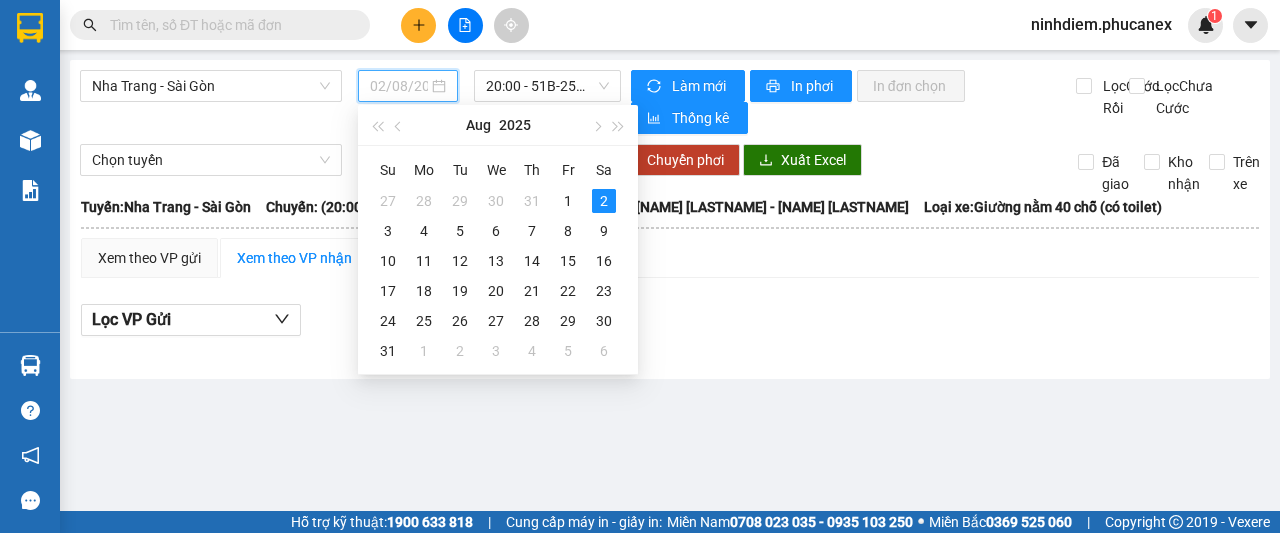 type on "01/08/2025" 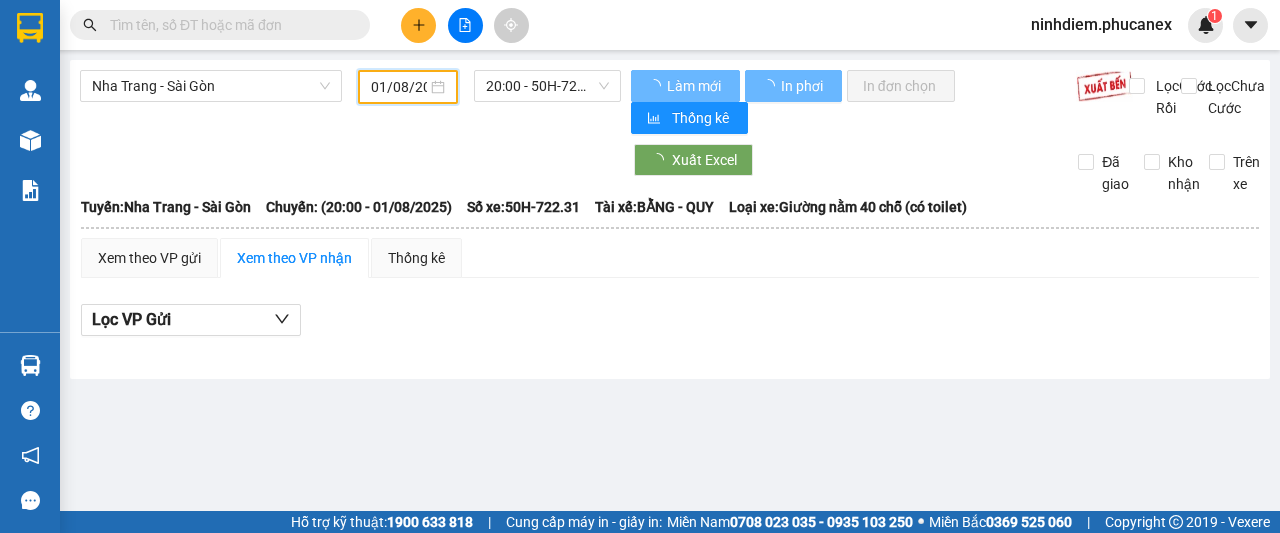 click on "20:00     - 50H-722.31" at bounding box center (547, 86) 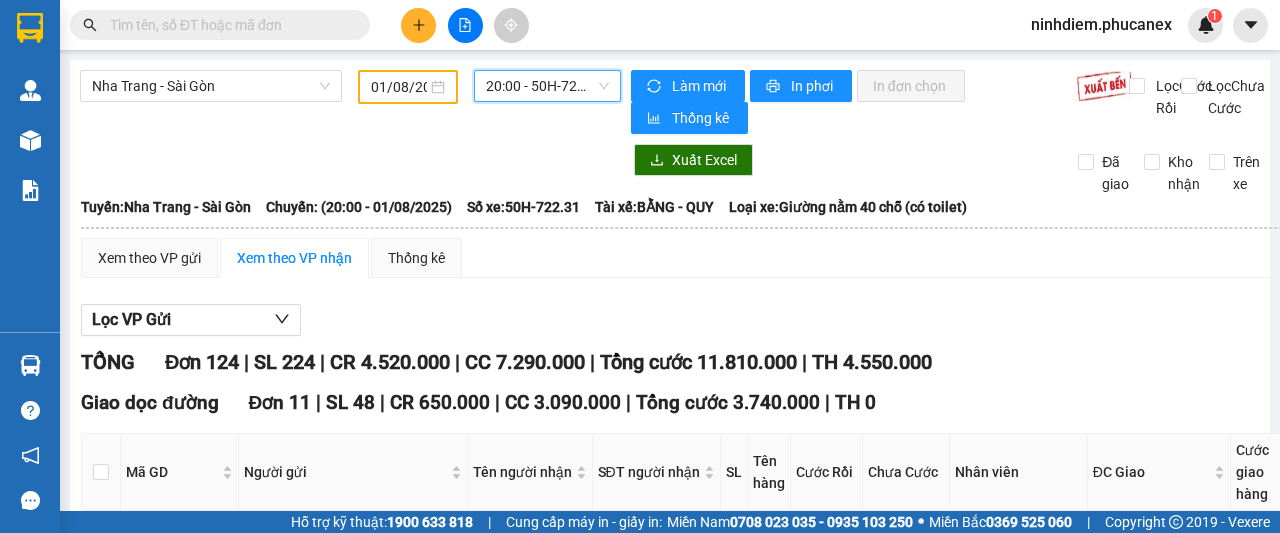 click on "20:00     - 50H-722.31" at bounding box center [547, 86] 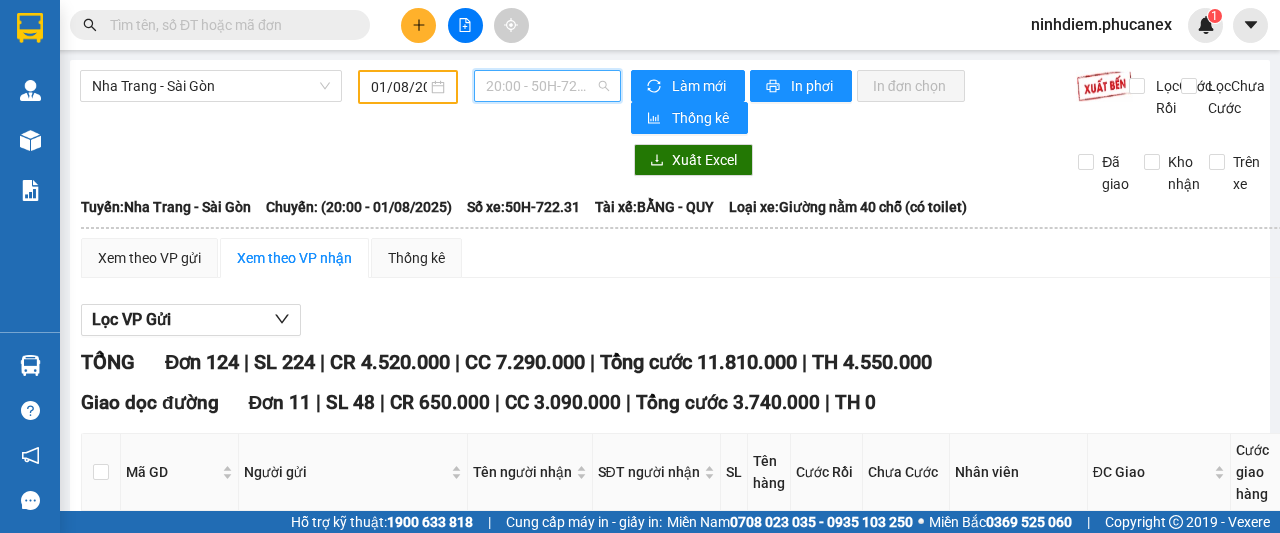 click on "20:00     - 50H-722.31" at bounding box center (547, 86) 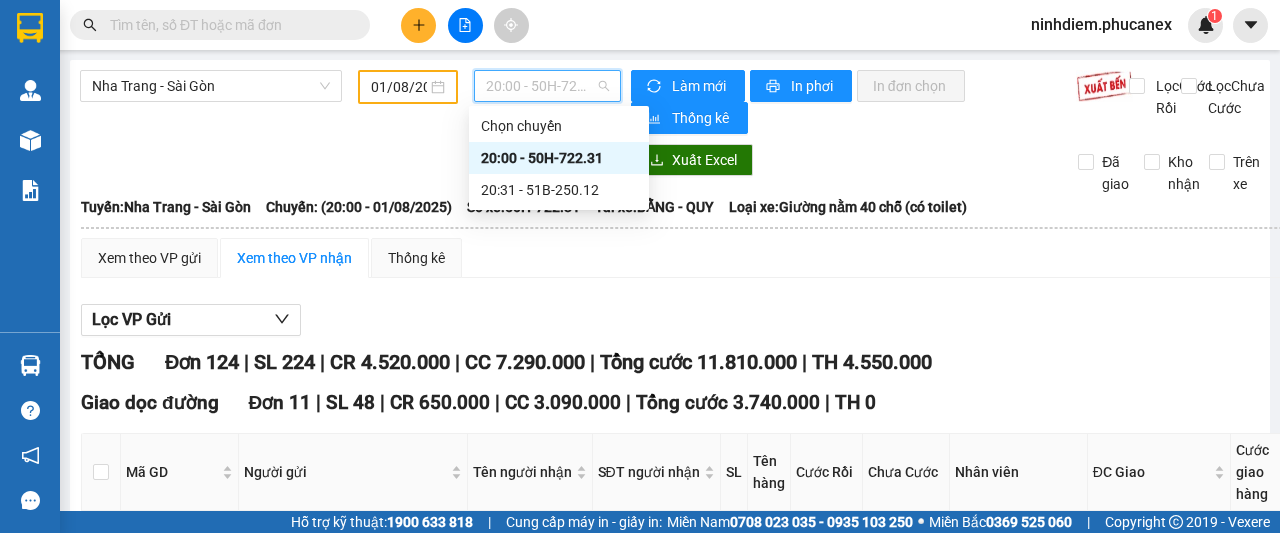 click on "20:00     - 50H-722.31" at bounding box center (559, 158) 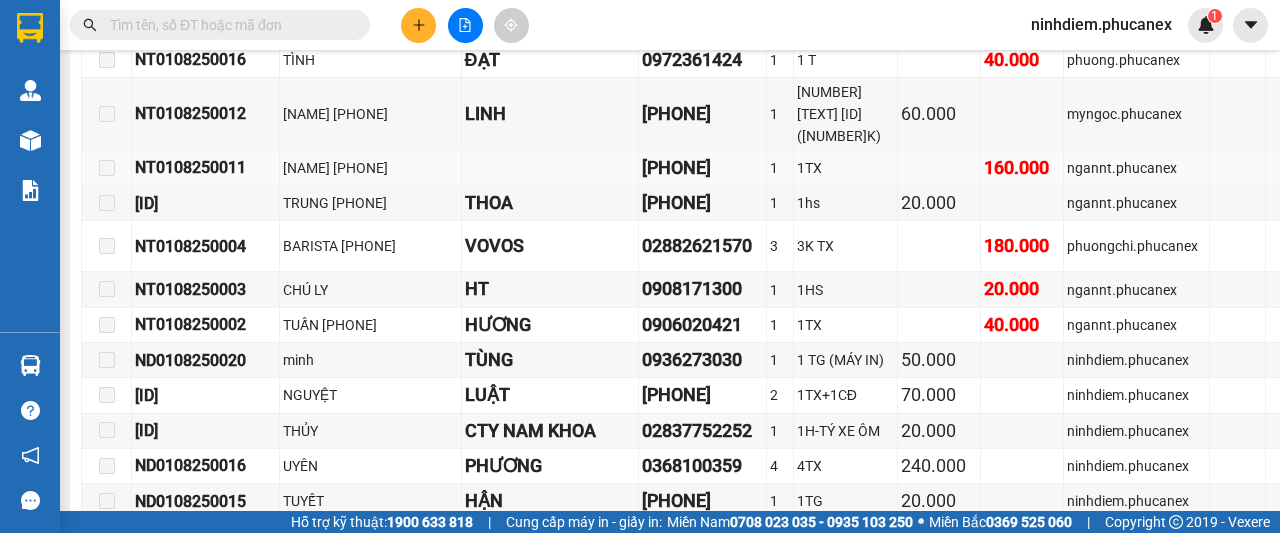 scroll, scrollTop: 2400, scrollLeft: 0, axis: vertical 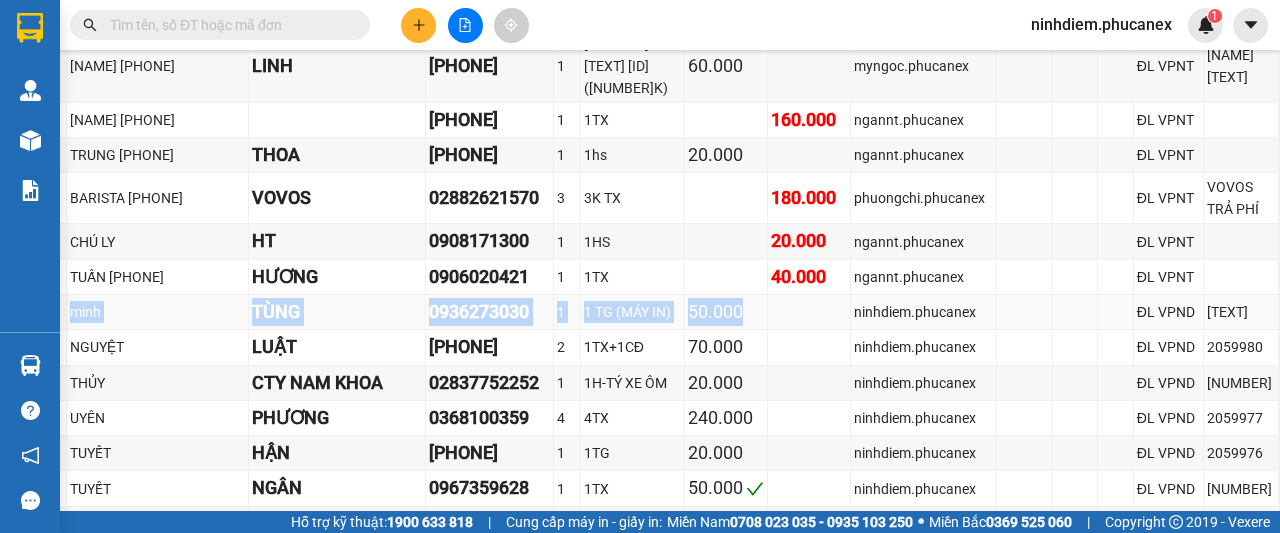 drag, startPoint x: 128, startPoint y: 268, endPoint x: 749, endPoint y: 266, distance: 621.00323 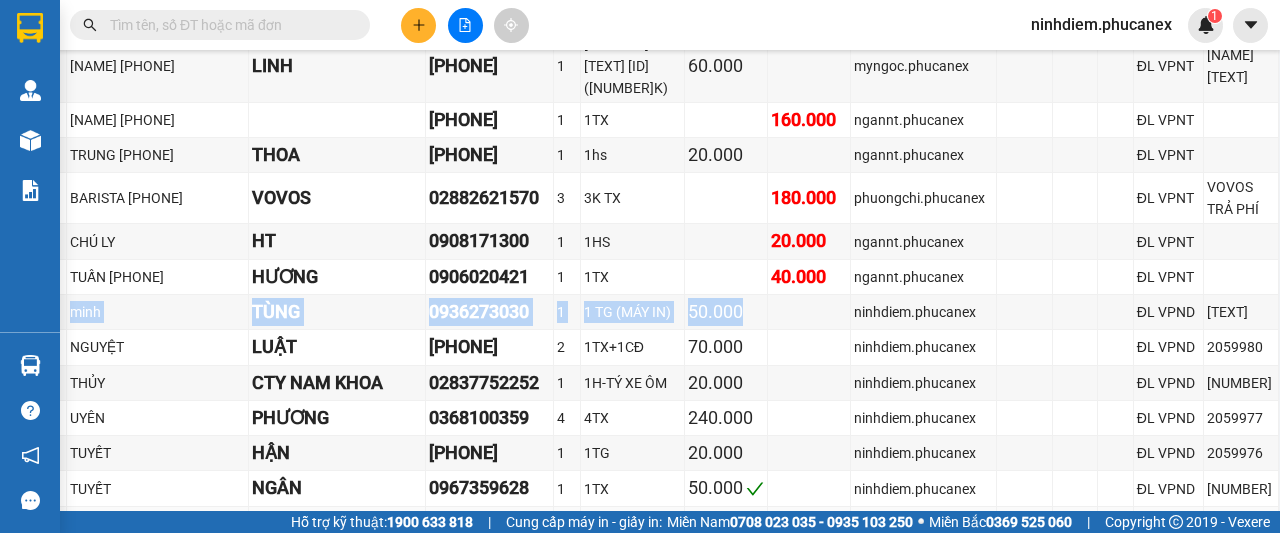 copy on "ND0108250020 minh TÙNG [PHONE] [NUMBER] [NUMBER] (MÁY IN) [PRICE]" 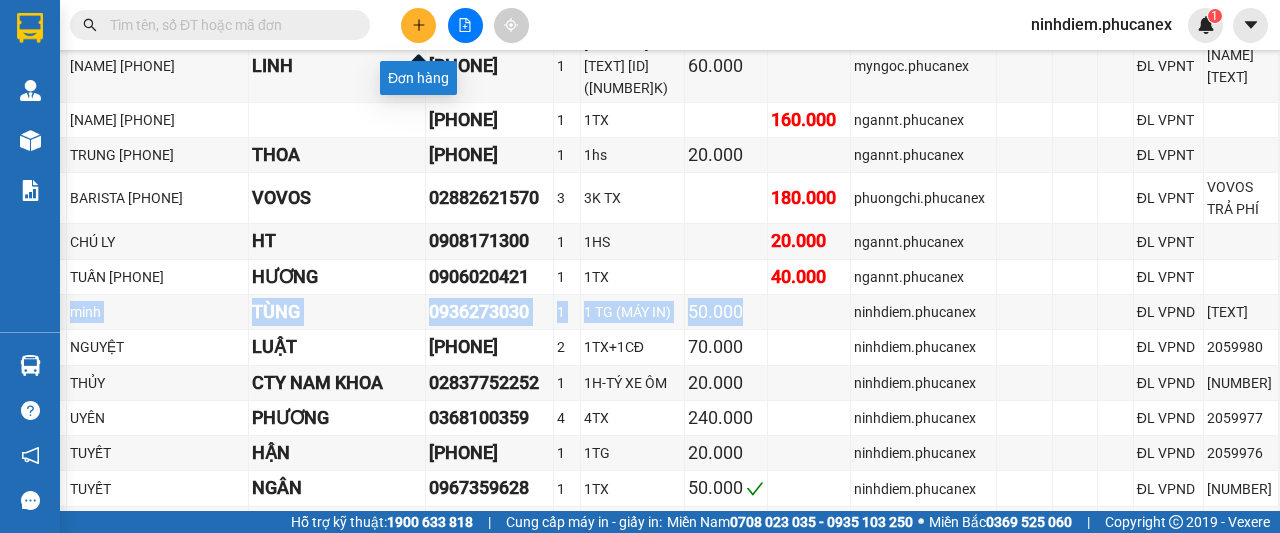 click 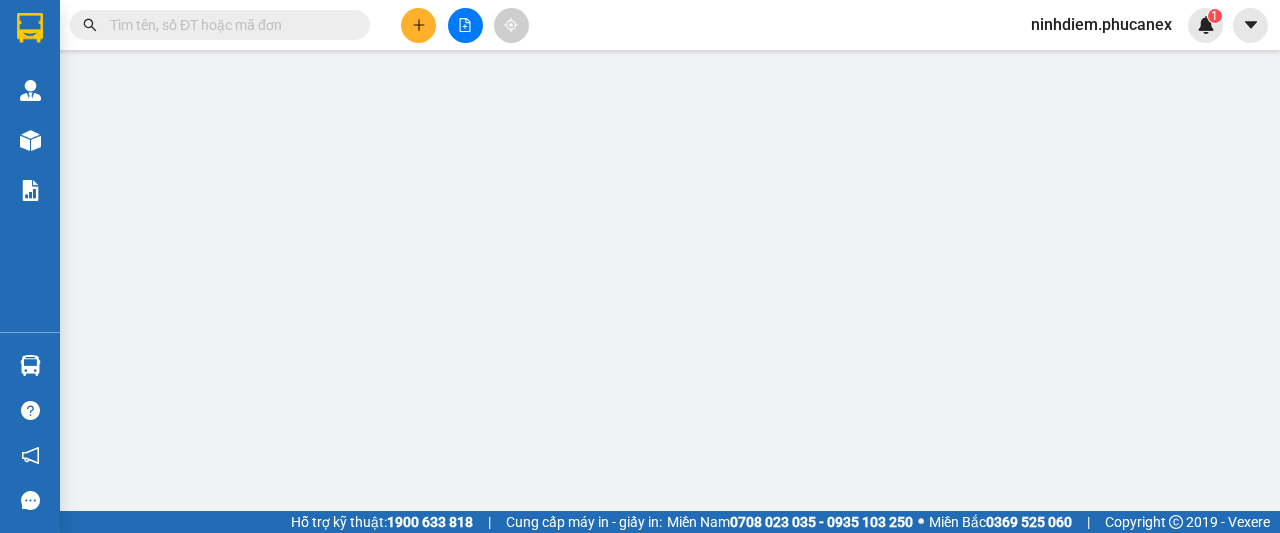 scroll, scrollTop: 0, scrollLeft: 0, axis: both 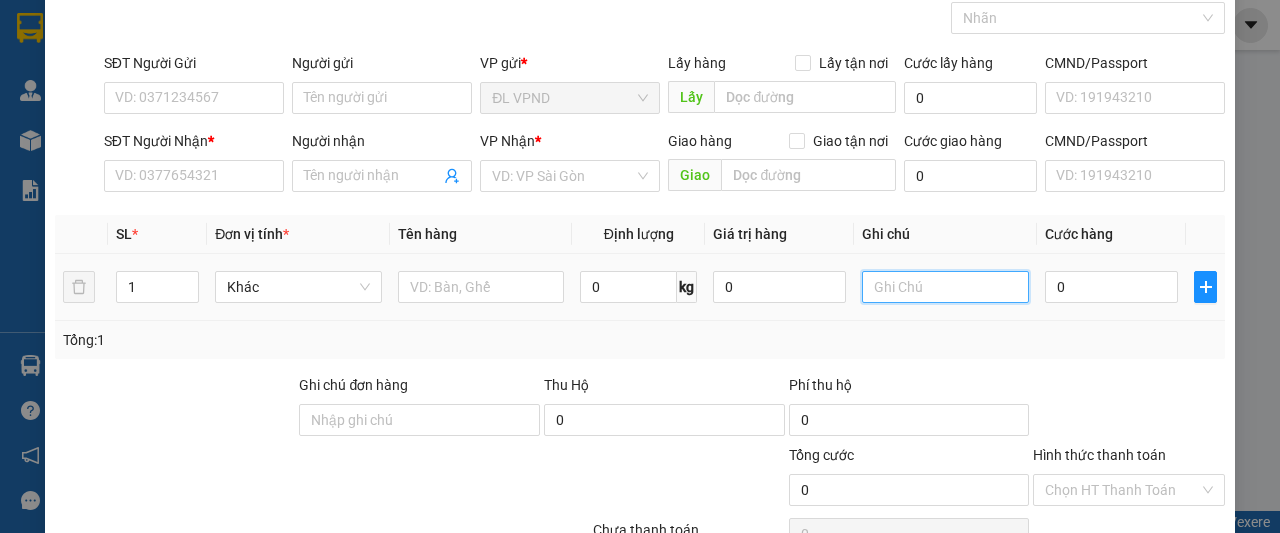 click at bounding box center [945, 287] 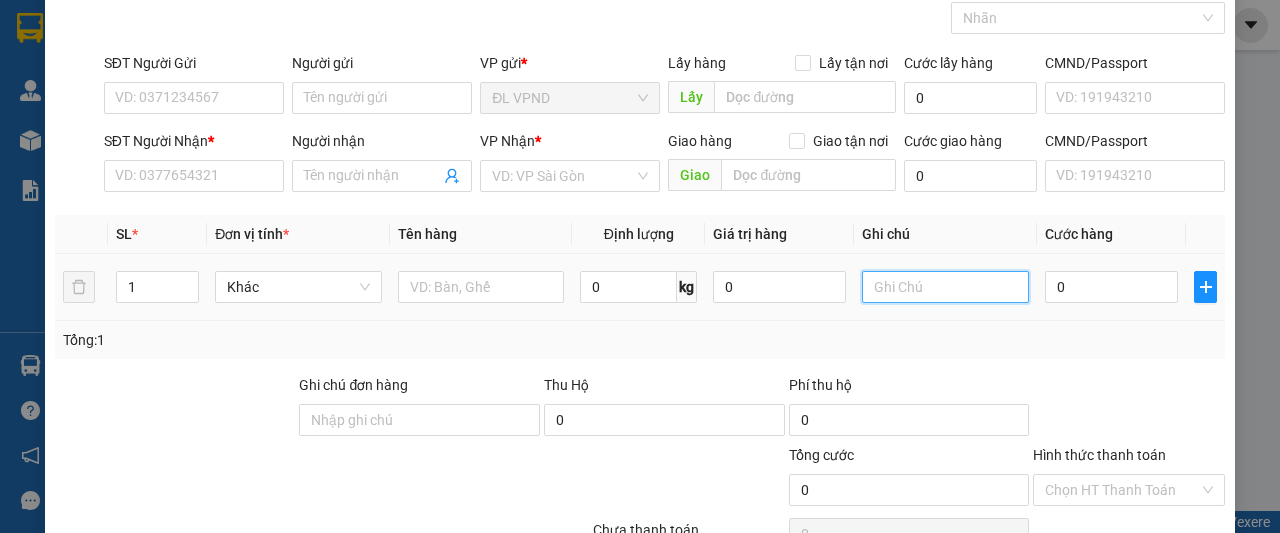 click at bounding box center (945, 287) 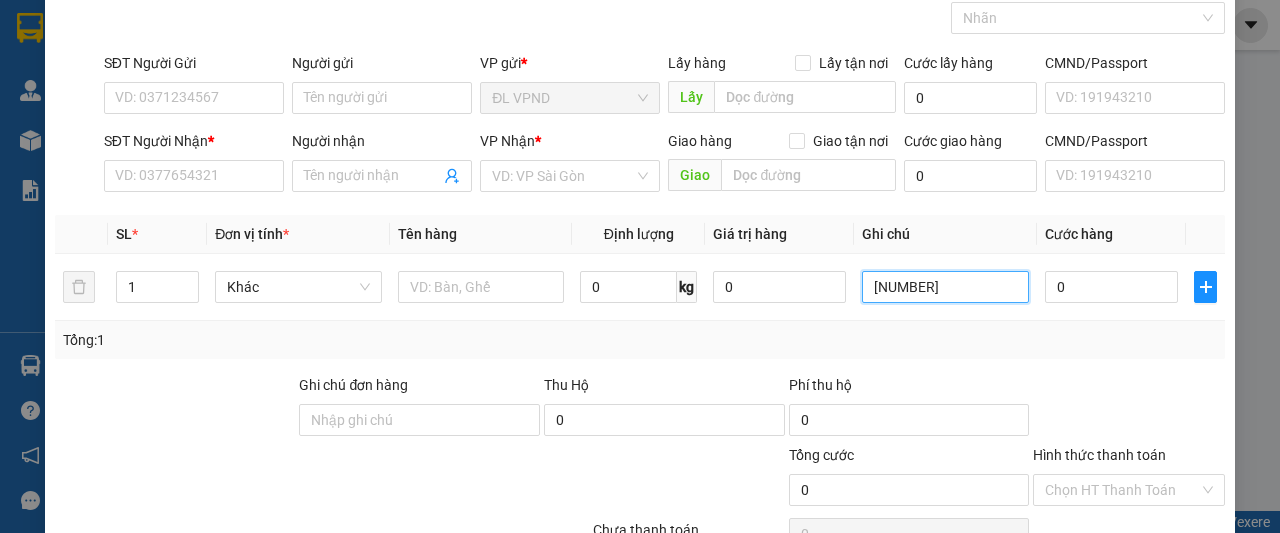 scroll, scrollTop: 200, scrollLeft: 0, axis: vertical 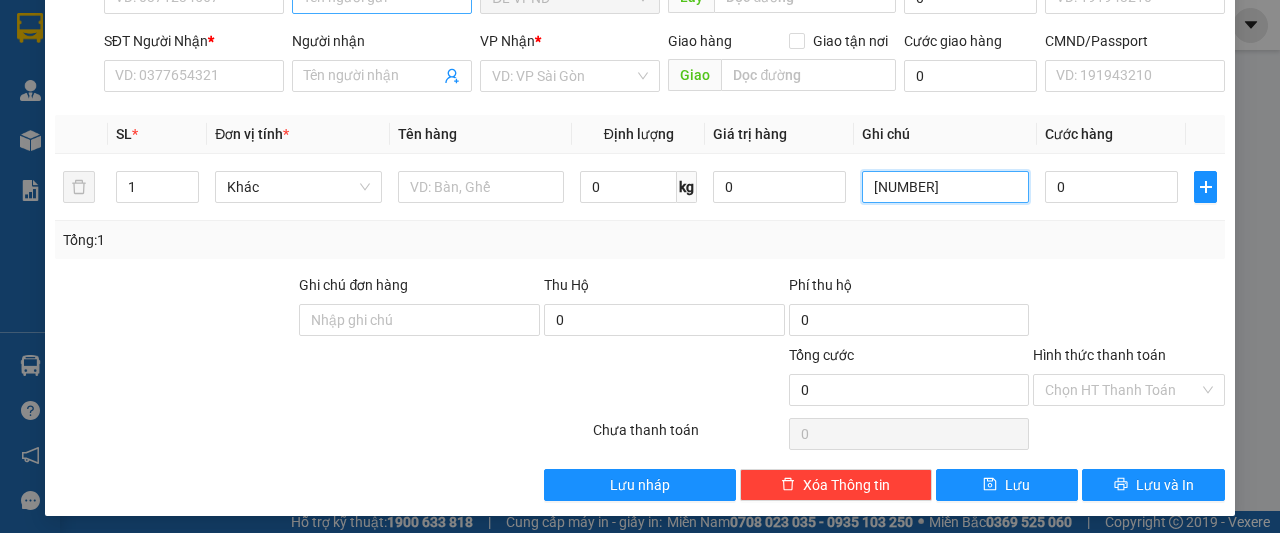 type on "[NUMBER]" 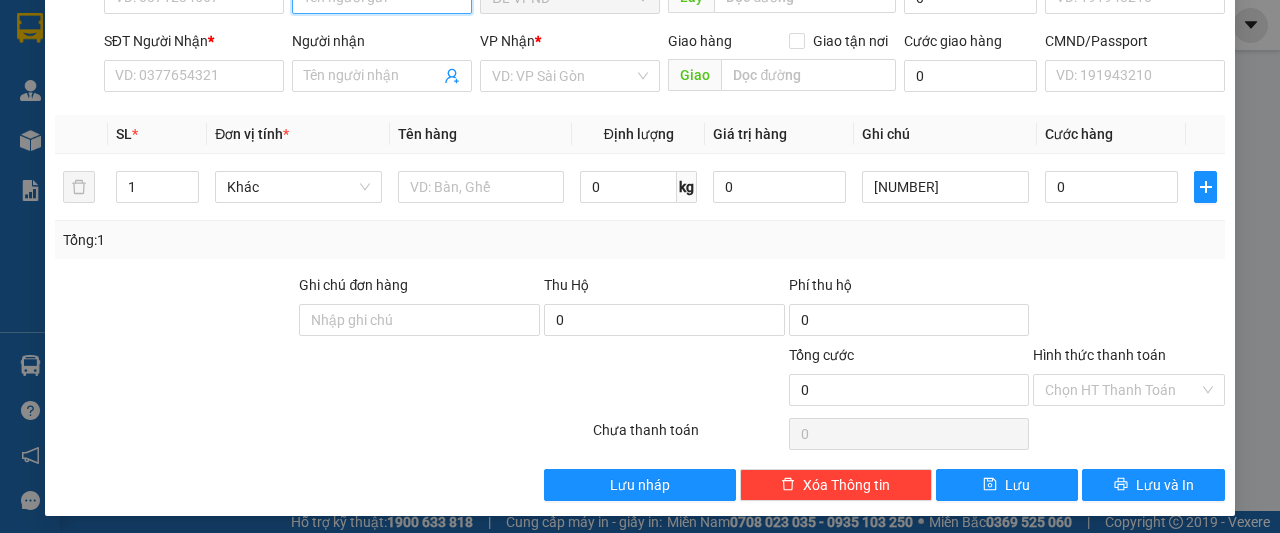 click on "Người gửi" at bounding box center (382, -2) 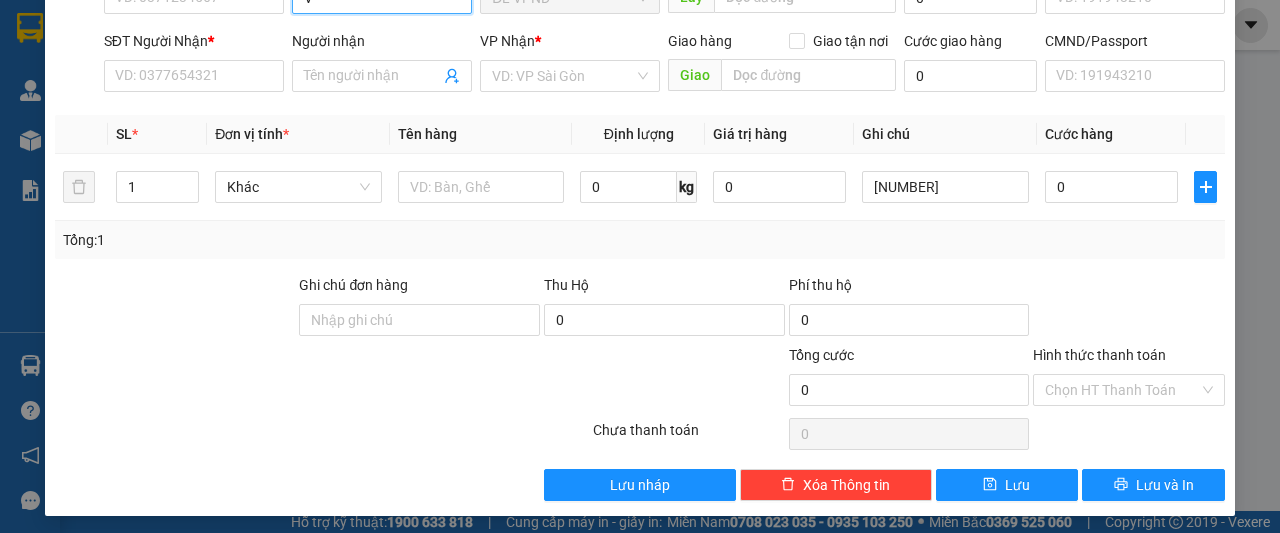scroll, scrollTop: 187, scrollLeft: 0, axis: vertical 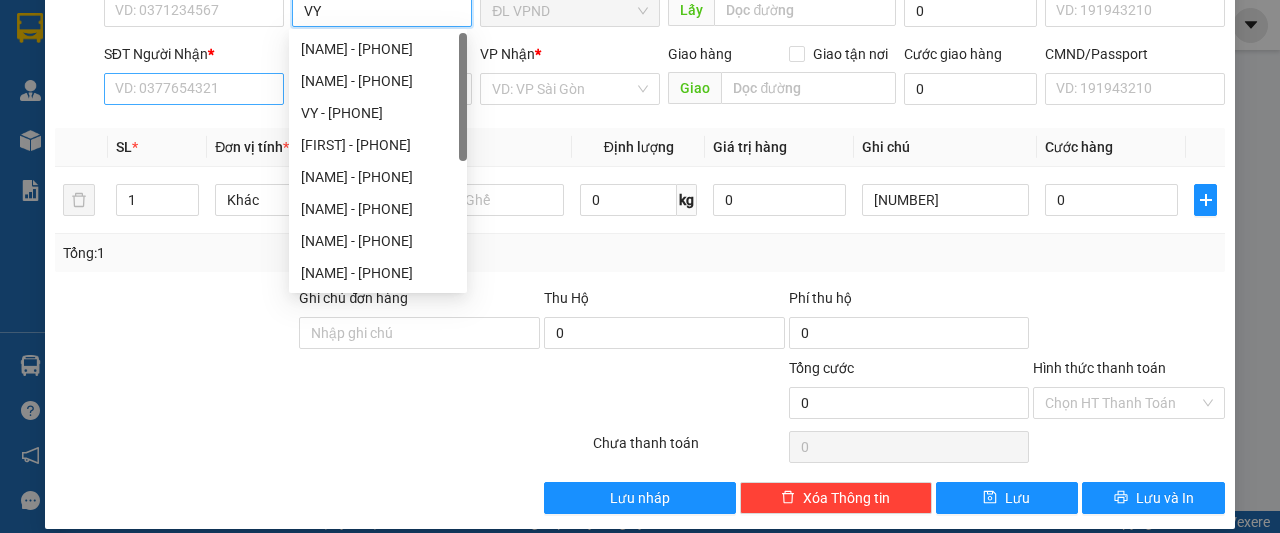 type on "VY" 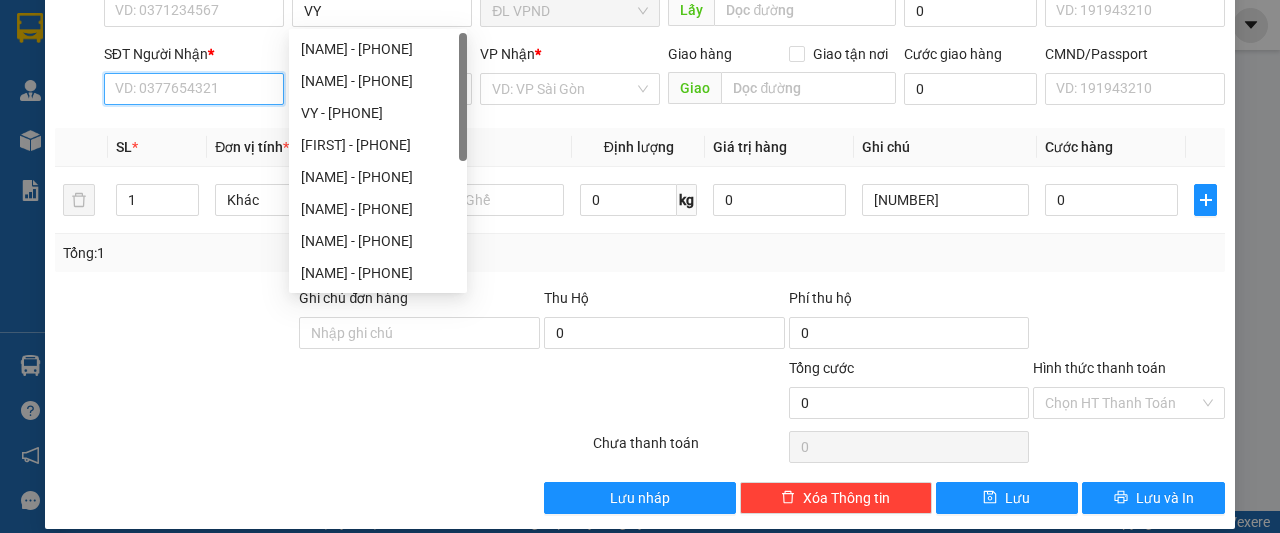 click on "SĐT Người Nhận  *" at bounding box center [194, 89] 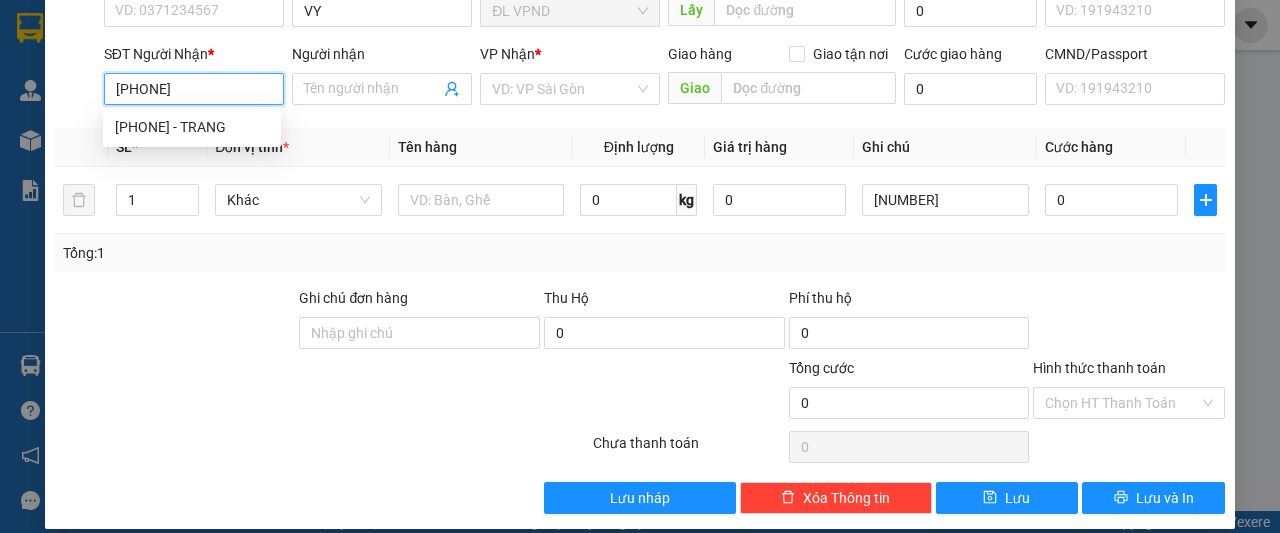 type on "[PHONE]" 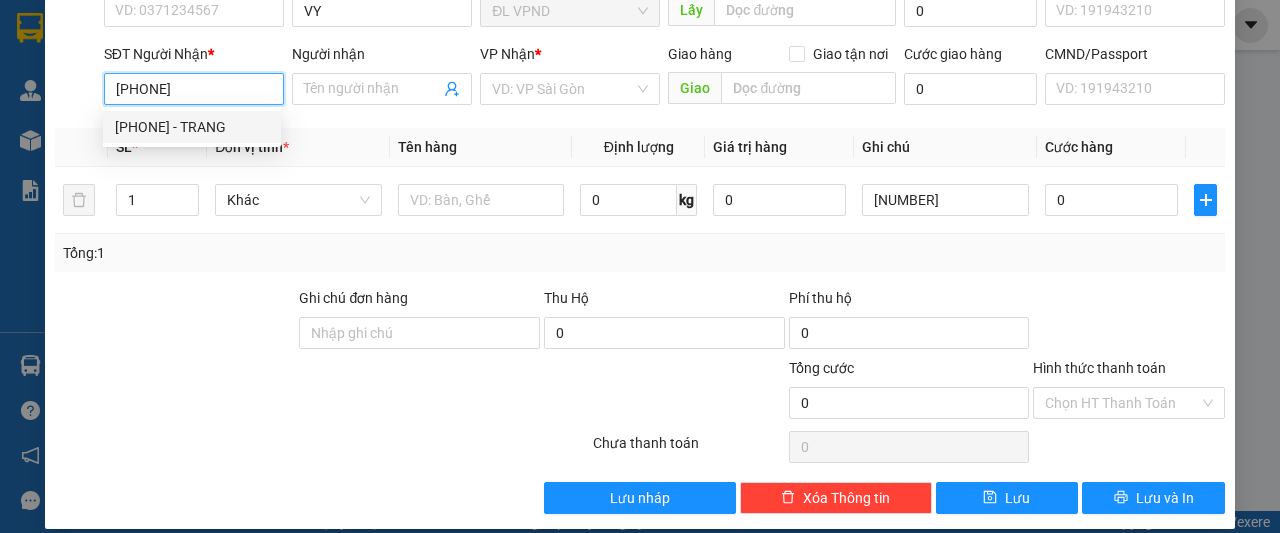 click on "[PHONE] - TRANG" at bounding box center [192, 127] 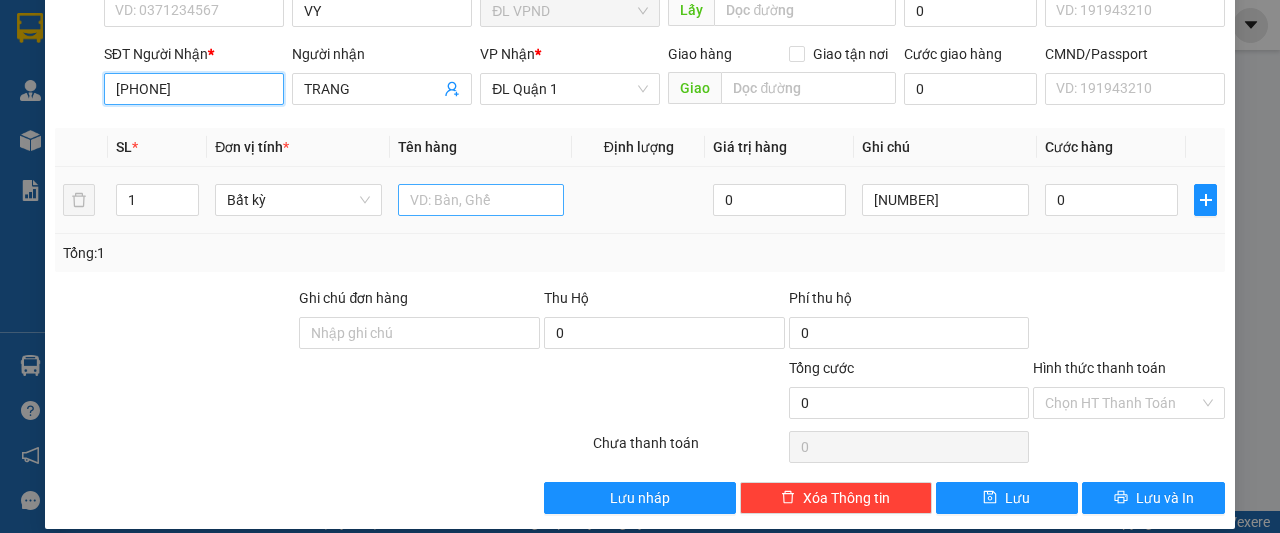 type on "[PHONE]" 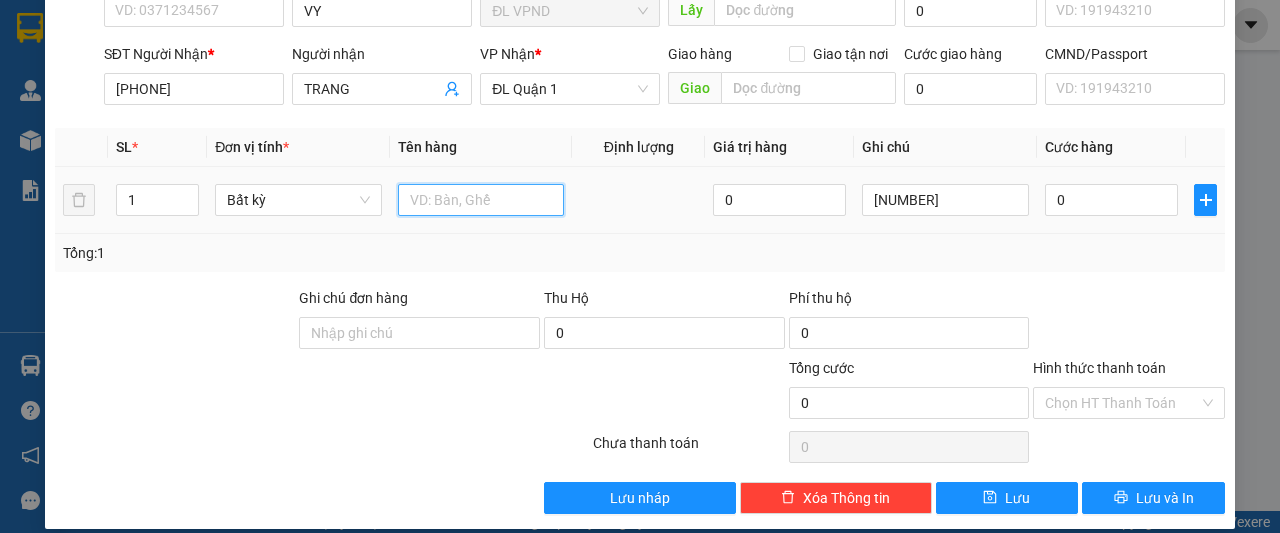 click at bounding box center (481, 200) 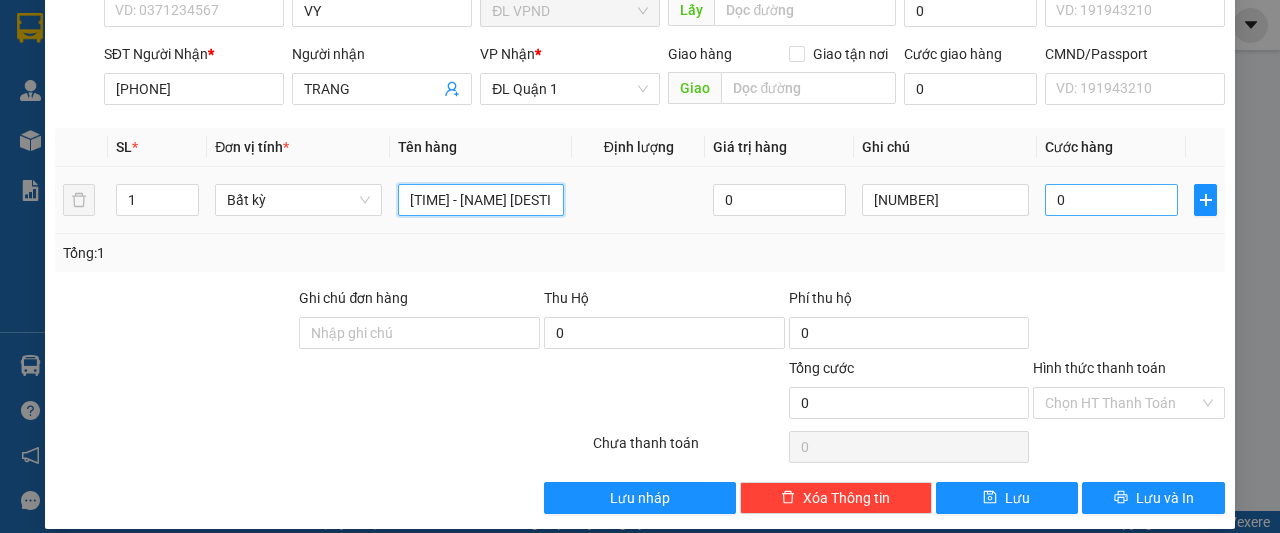 type on "[TIME] - [NAME] [DESTINATION]" 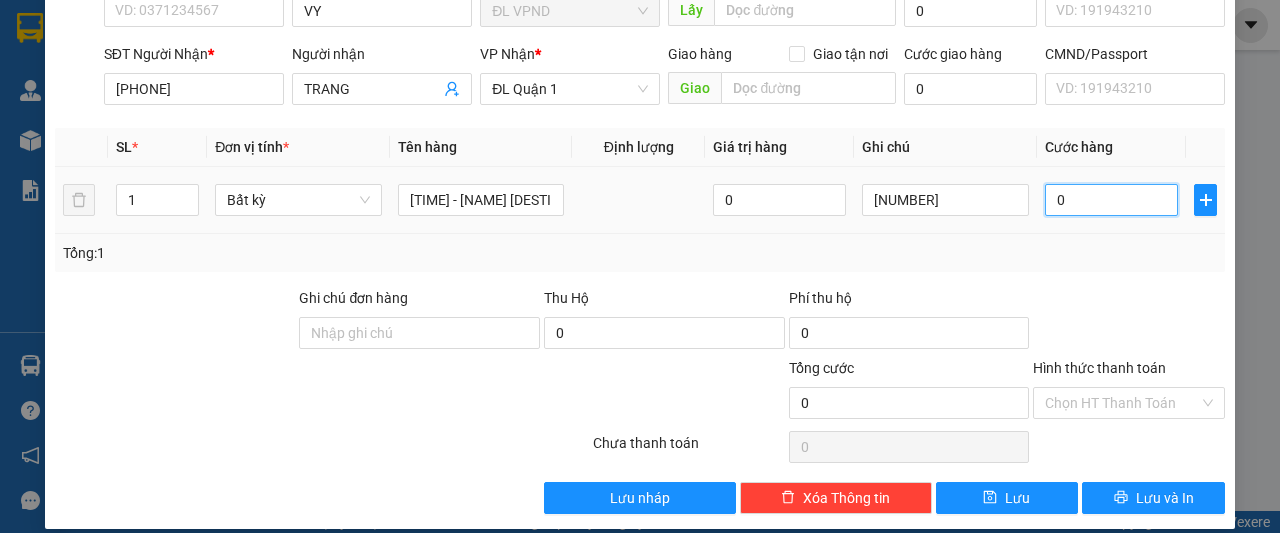 click on "0" at bounding box center [1111, 200] 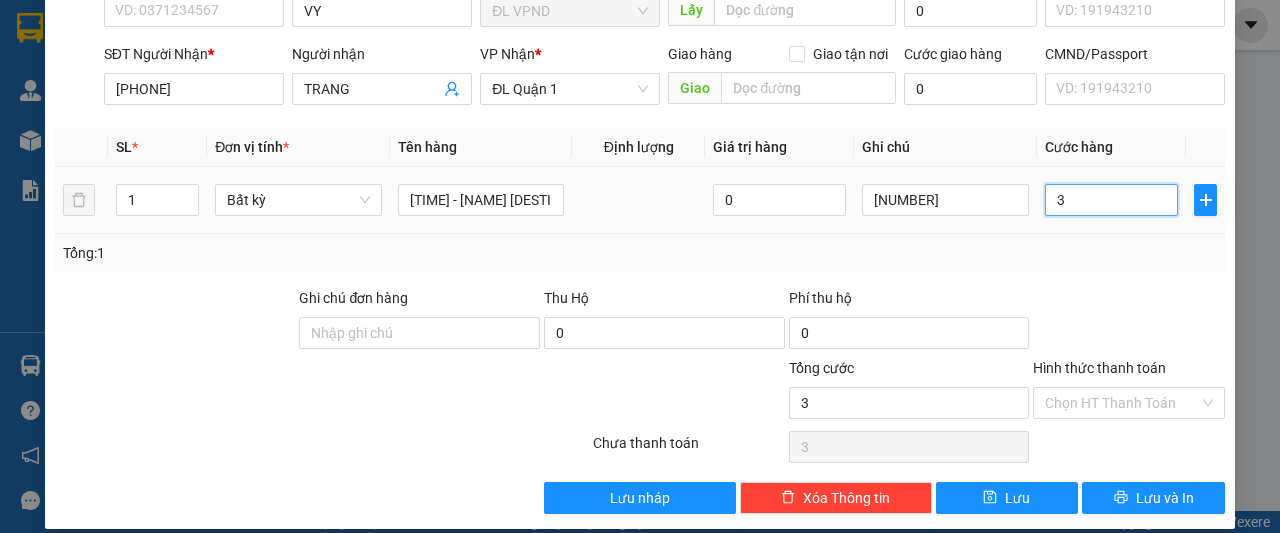 type on "30" 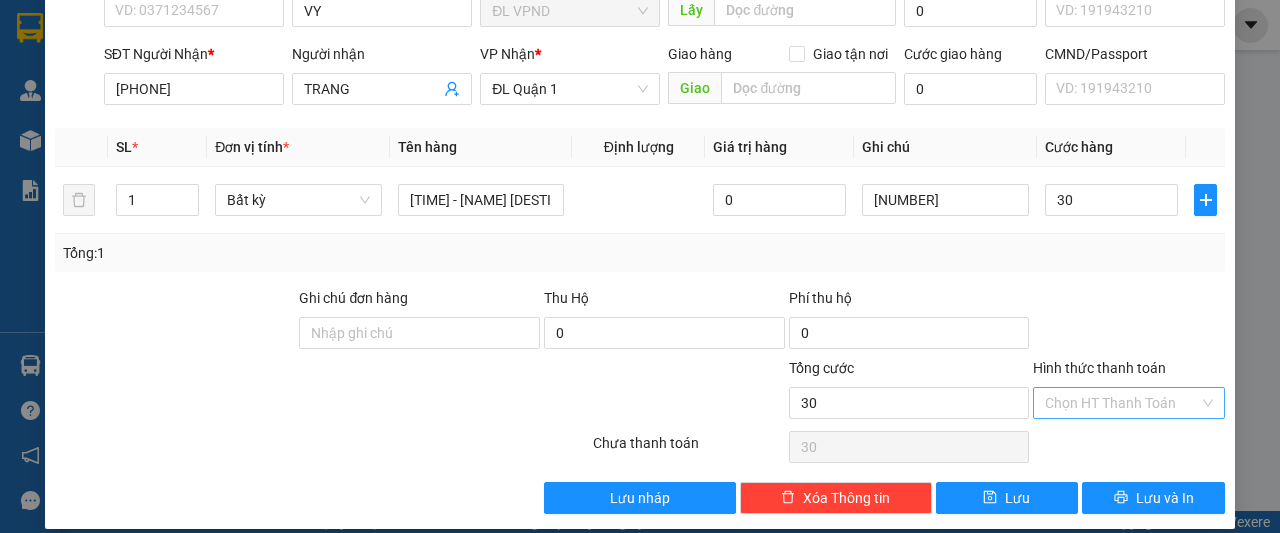 type on "30.000" 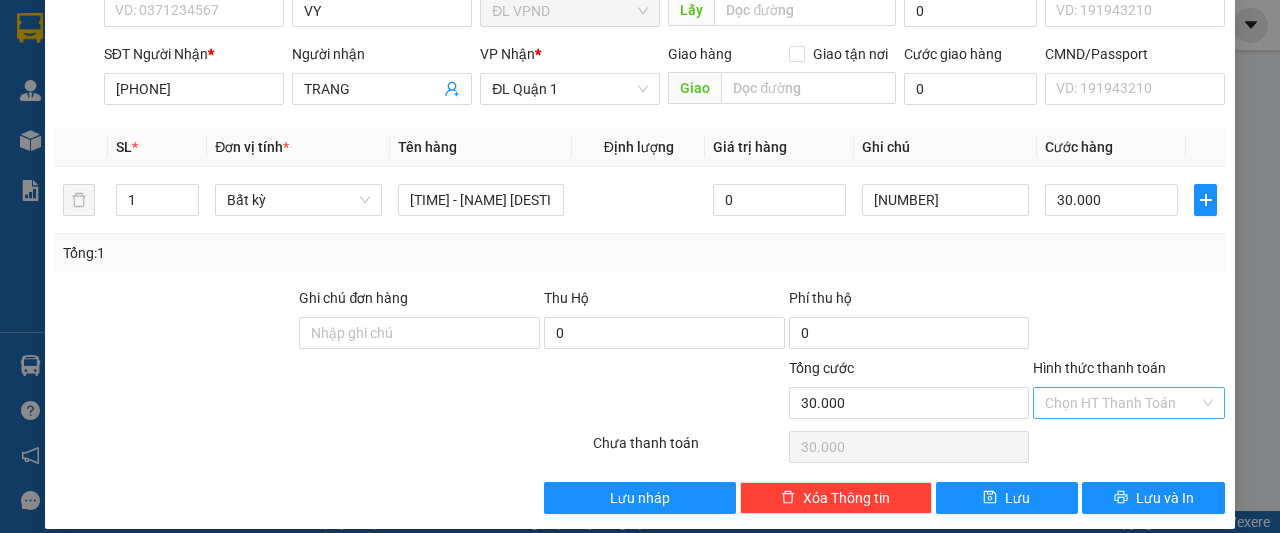 click on "Hình thức thanh toán" at bounding box center [1122, 403] 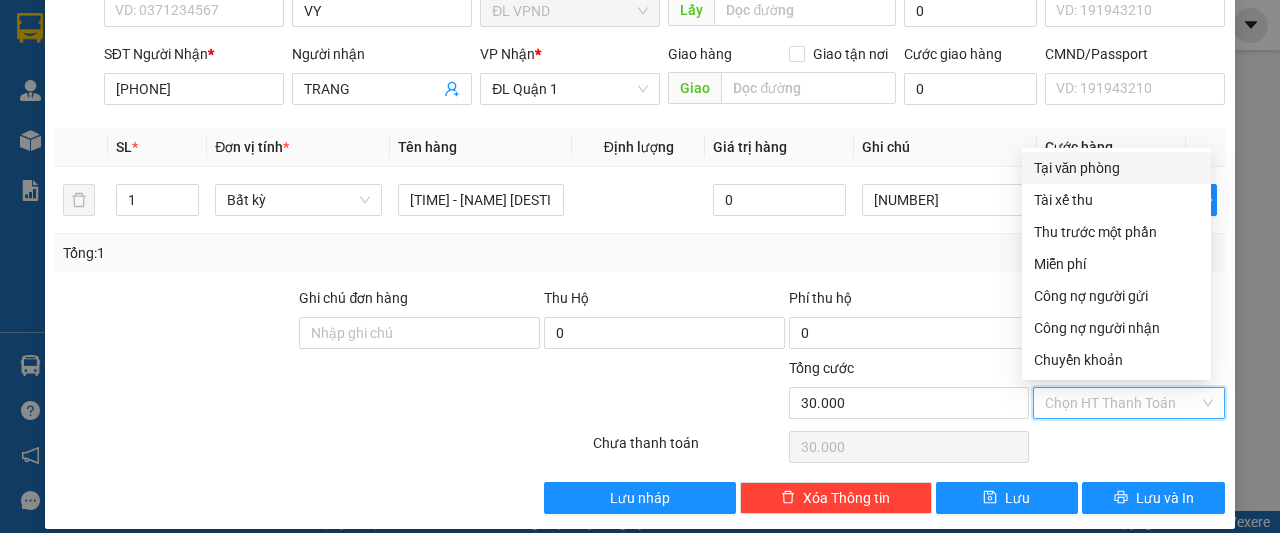 click on "Tại văn phòng" at bounding box center [1116, 168] 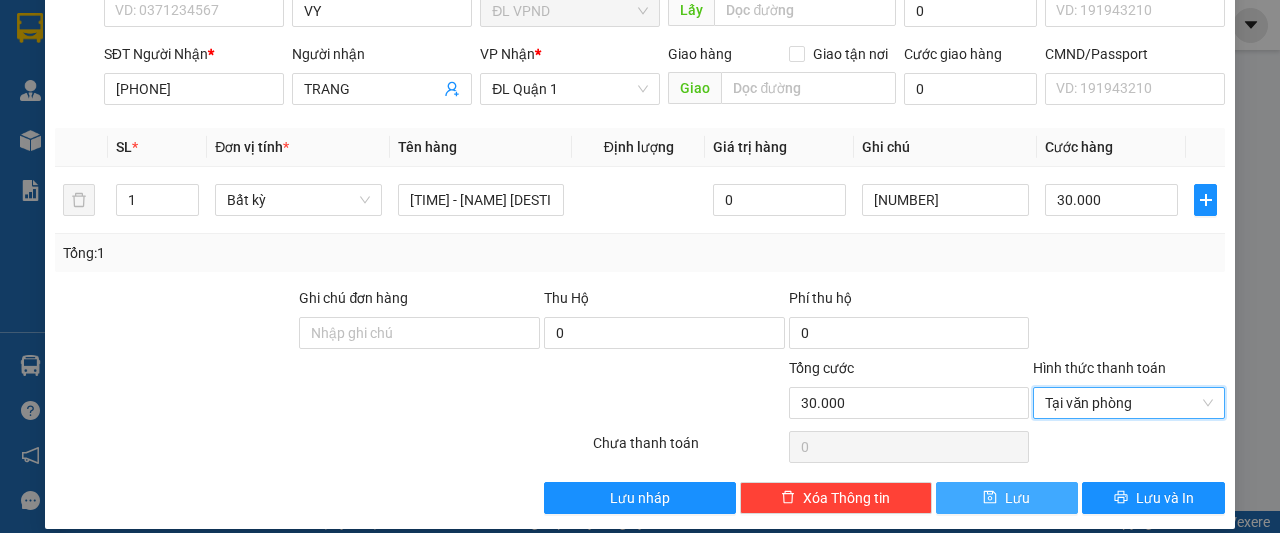 click on "Lưu" at bounding box center [1017, 498] 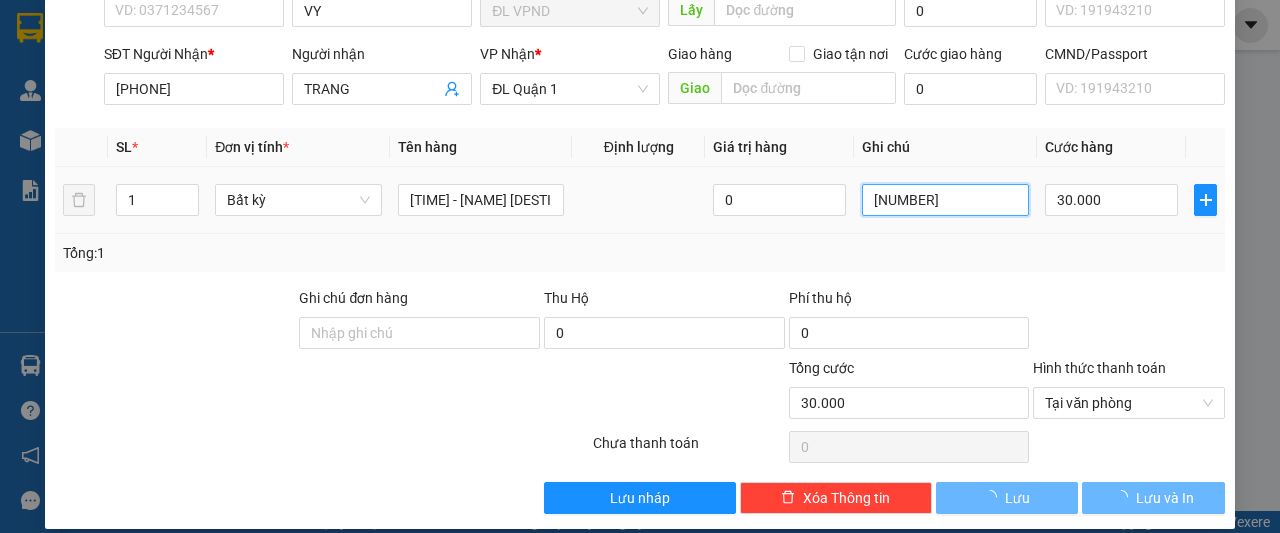 type 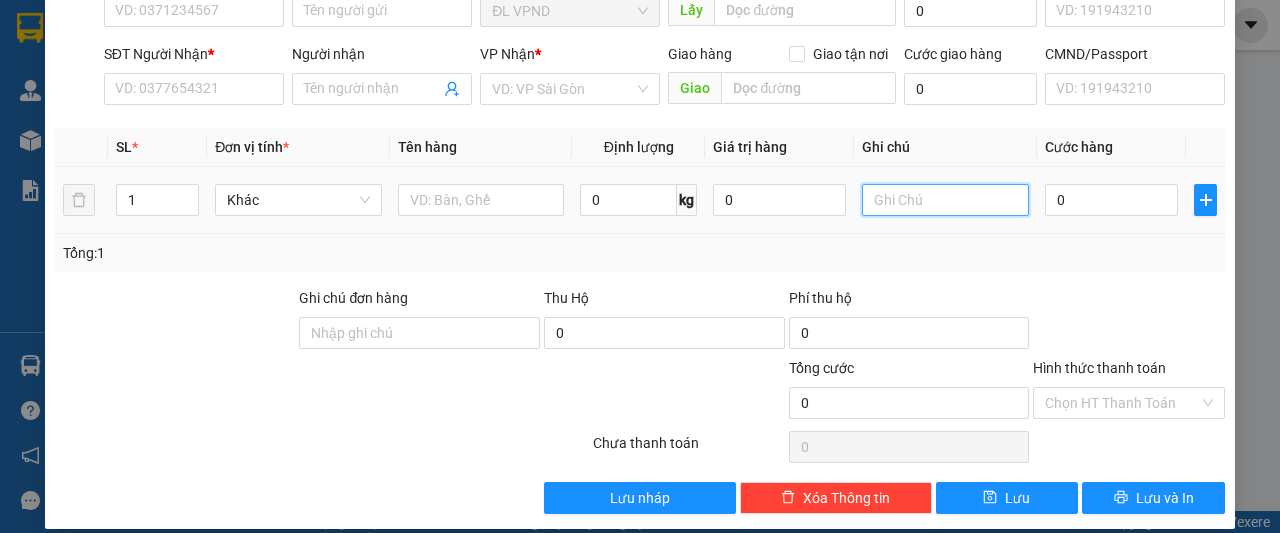 click at bounding box center (945, 200) 